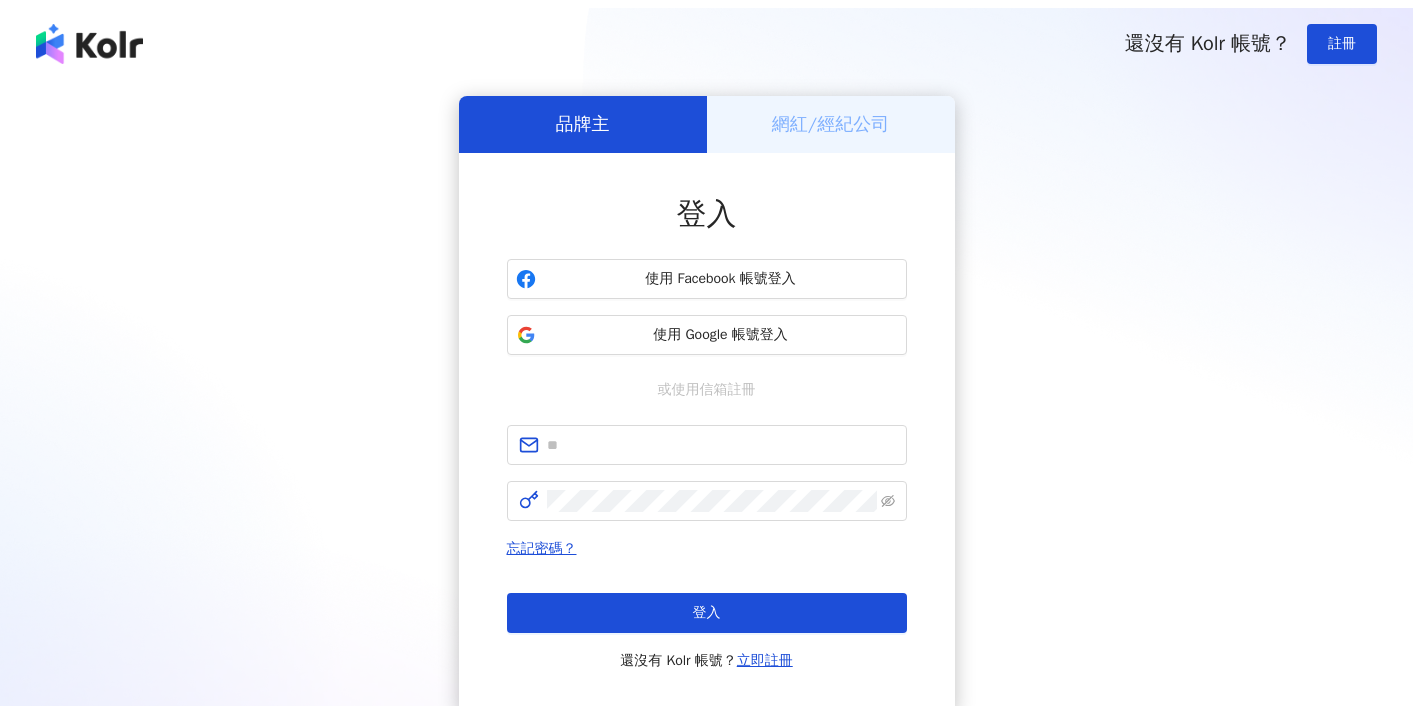 scroll, scrollTop: 0, scrollLeft: 0, axis: both 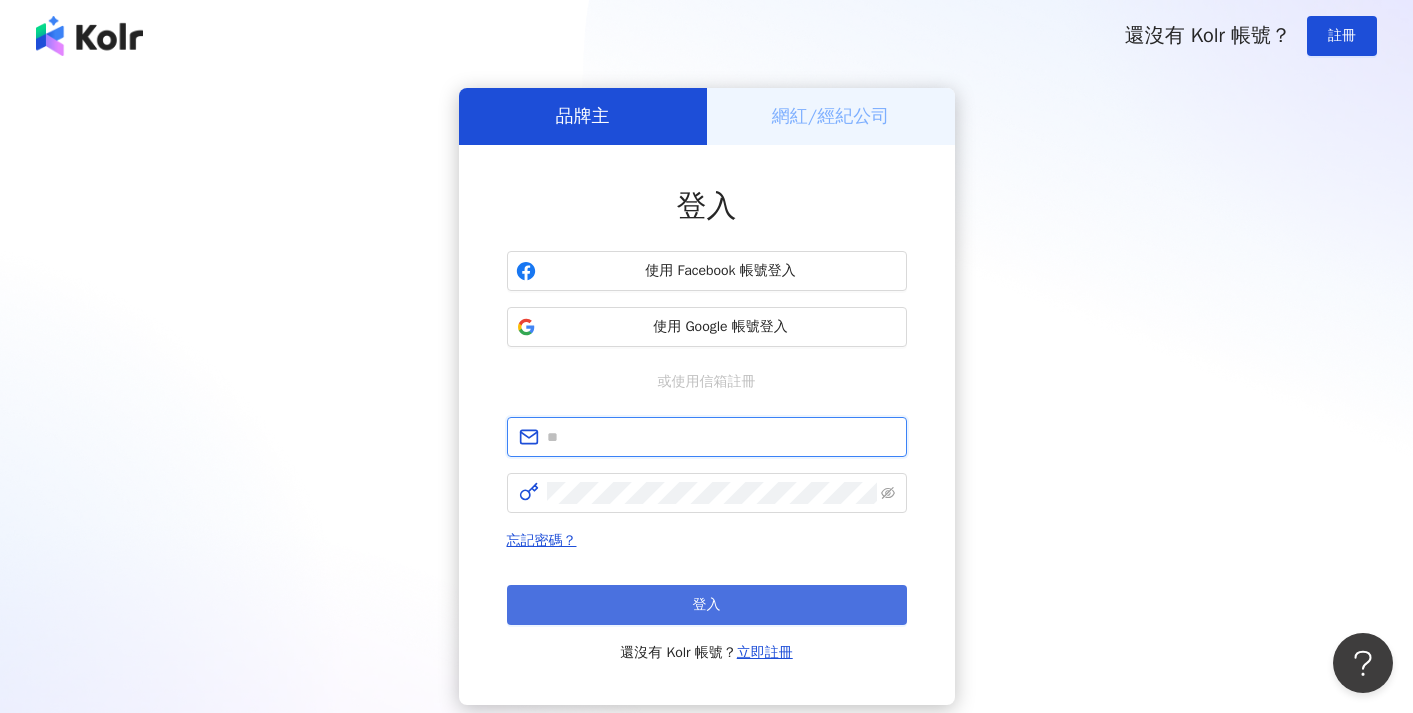 type on "**********" 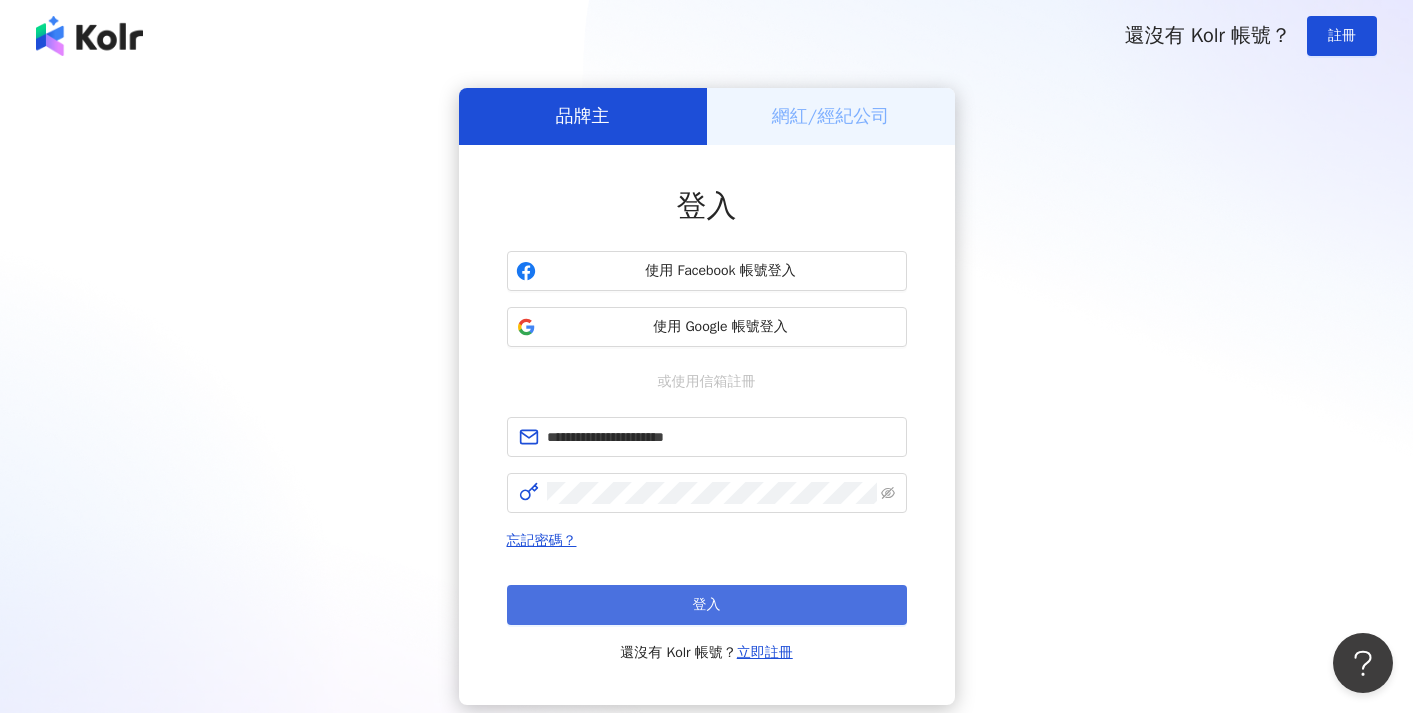 click on "登入" at bounding box center (707, 605) 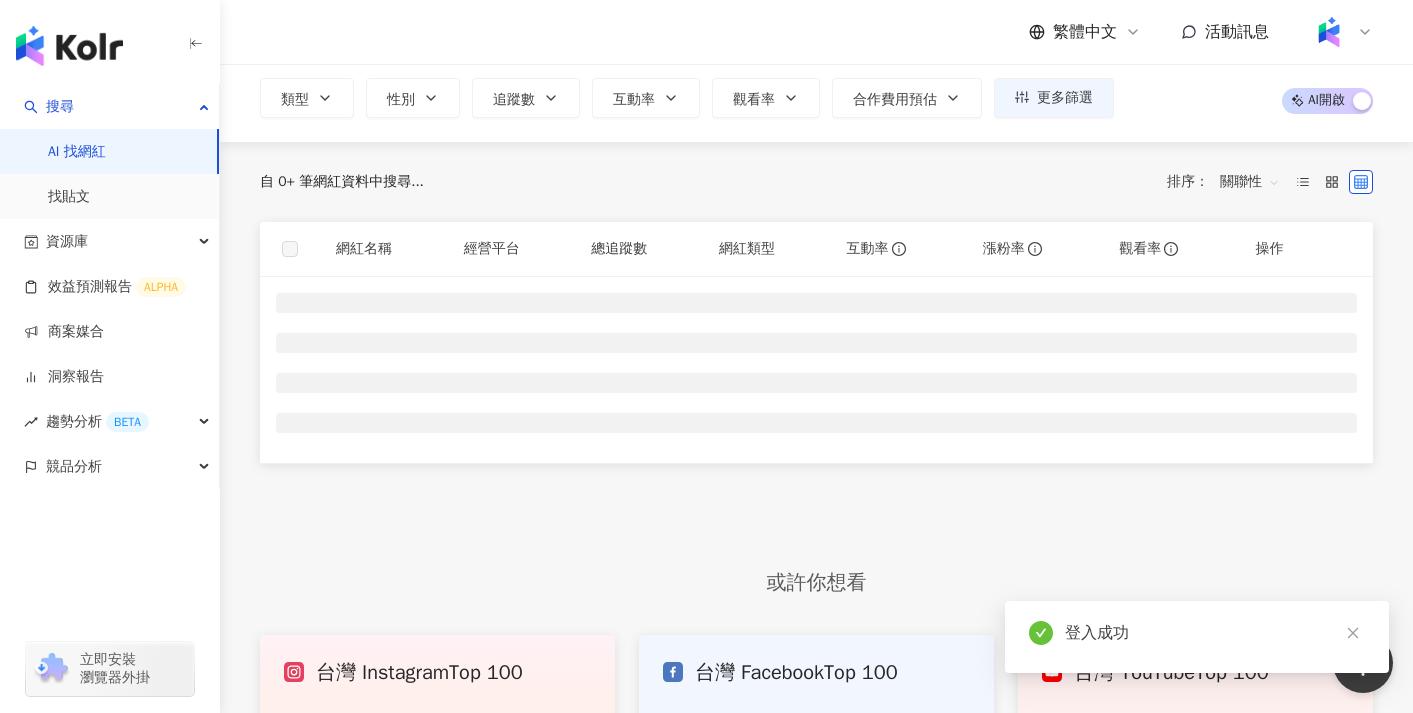 scroll, scrollTop: 127, scrollLeft: 0, axis: vertical 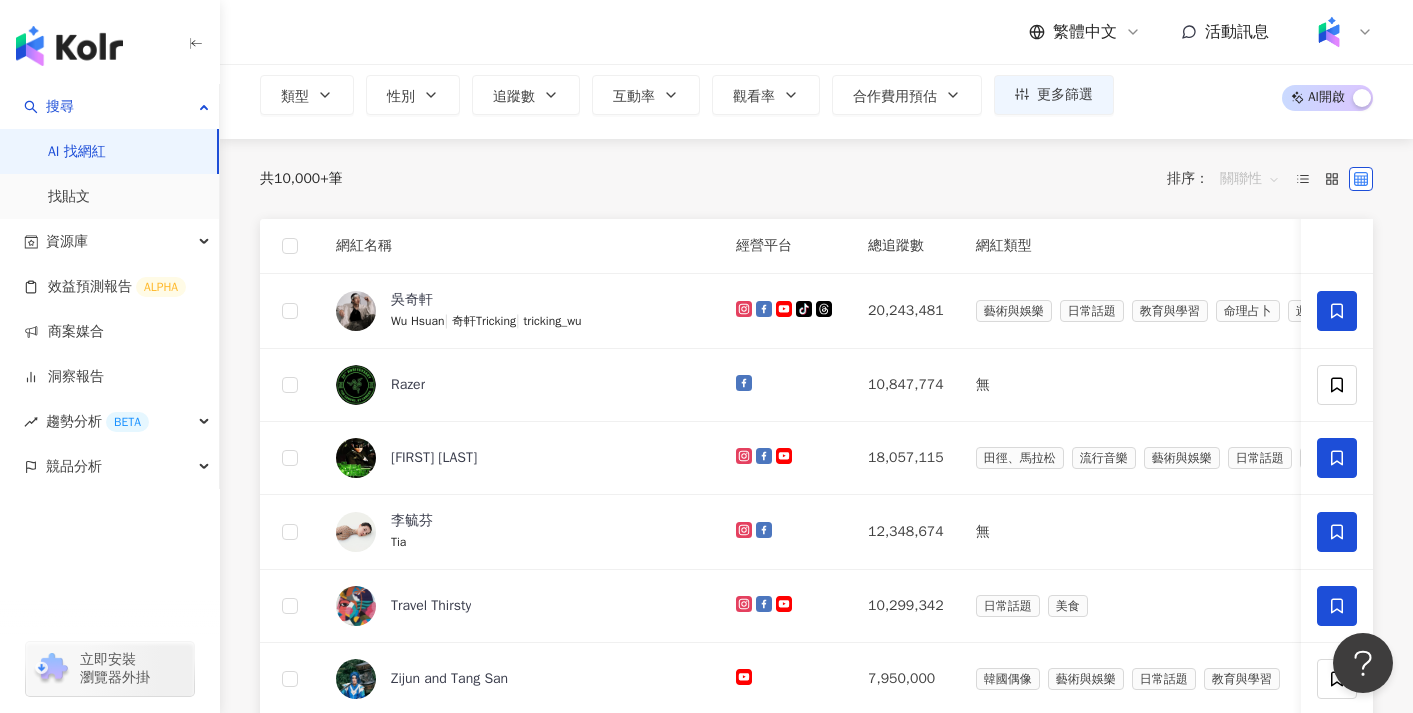 click on "關聯性" at bounding box center [1250, 179] 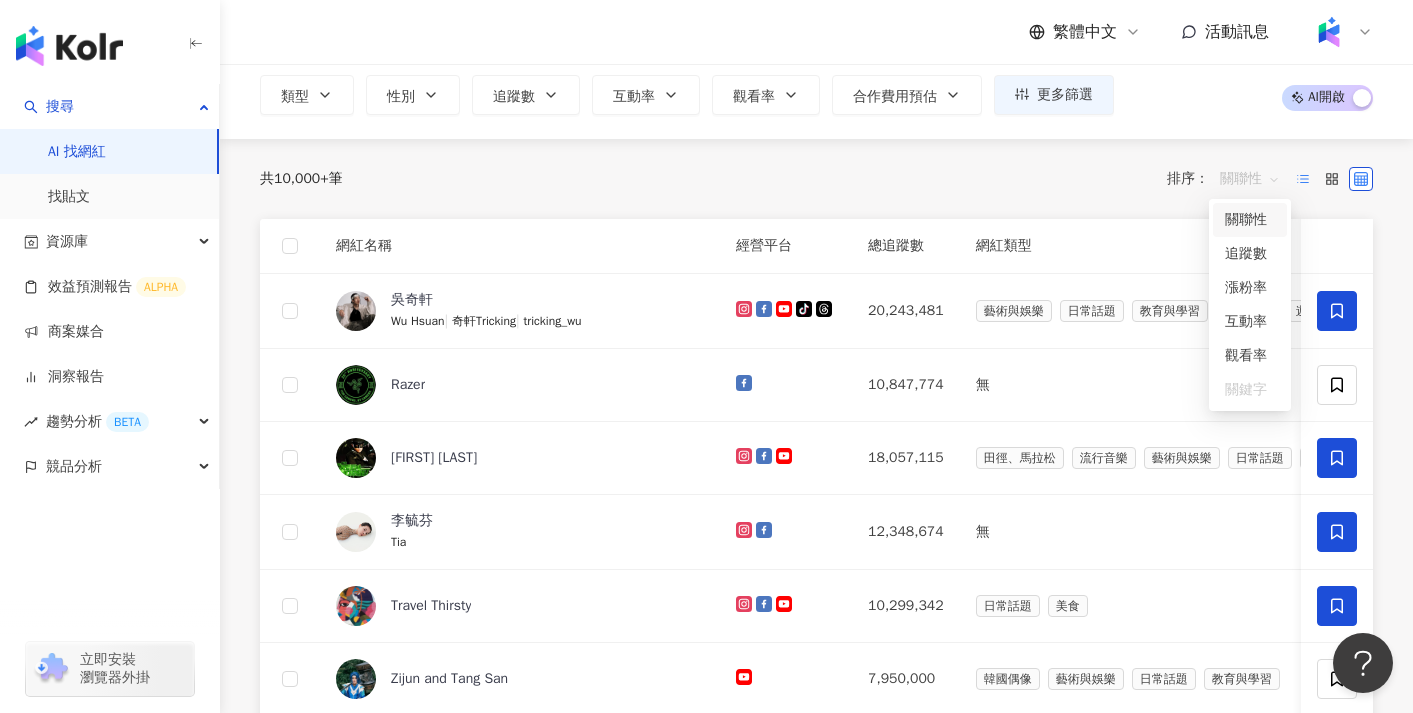 click 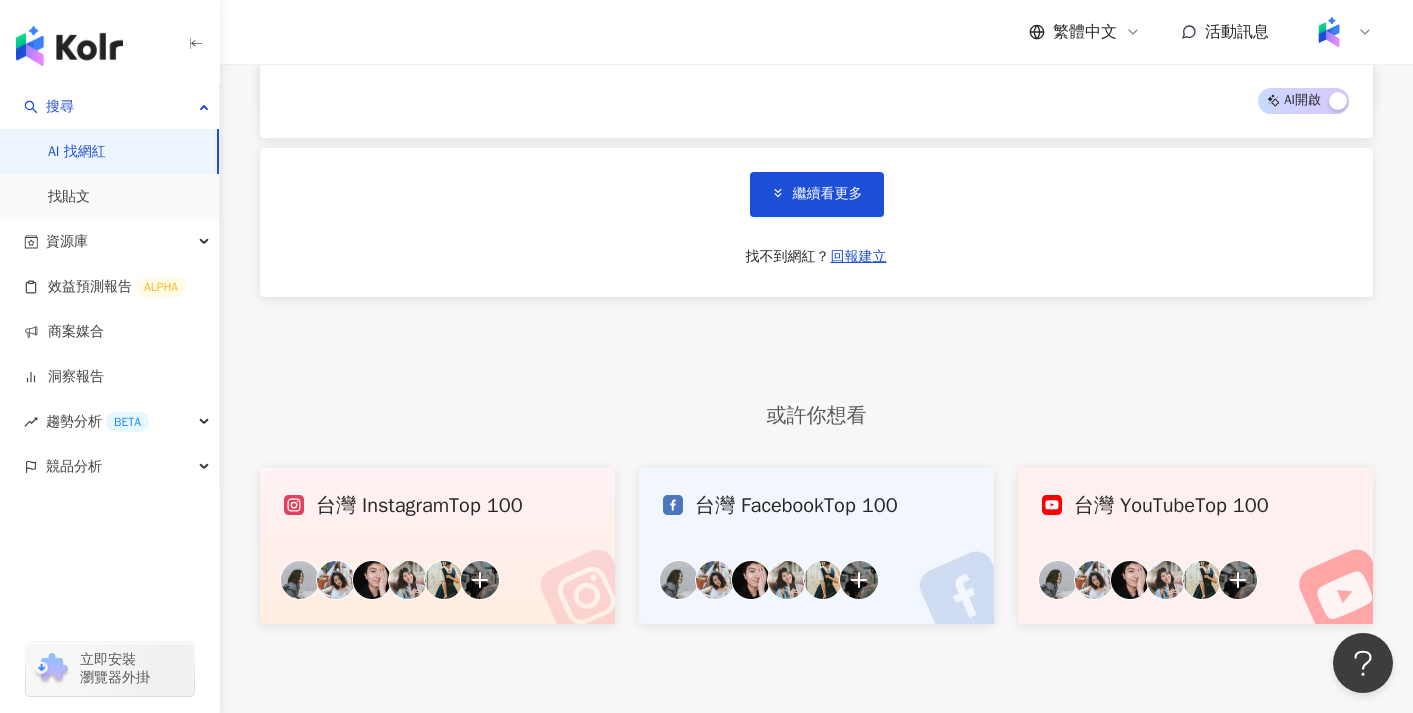 scroll, scrollTop: 3375, scrollLeft: 0, axis: vertical 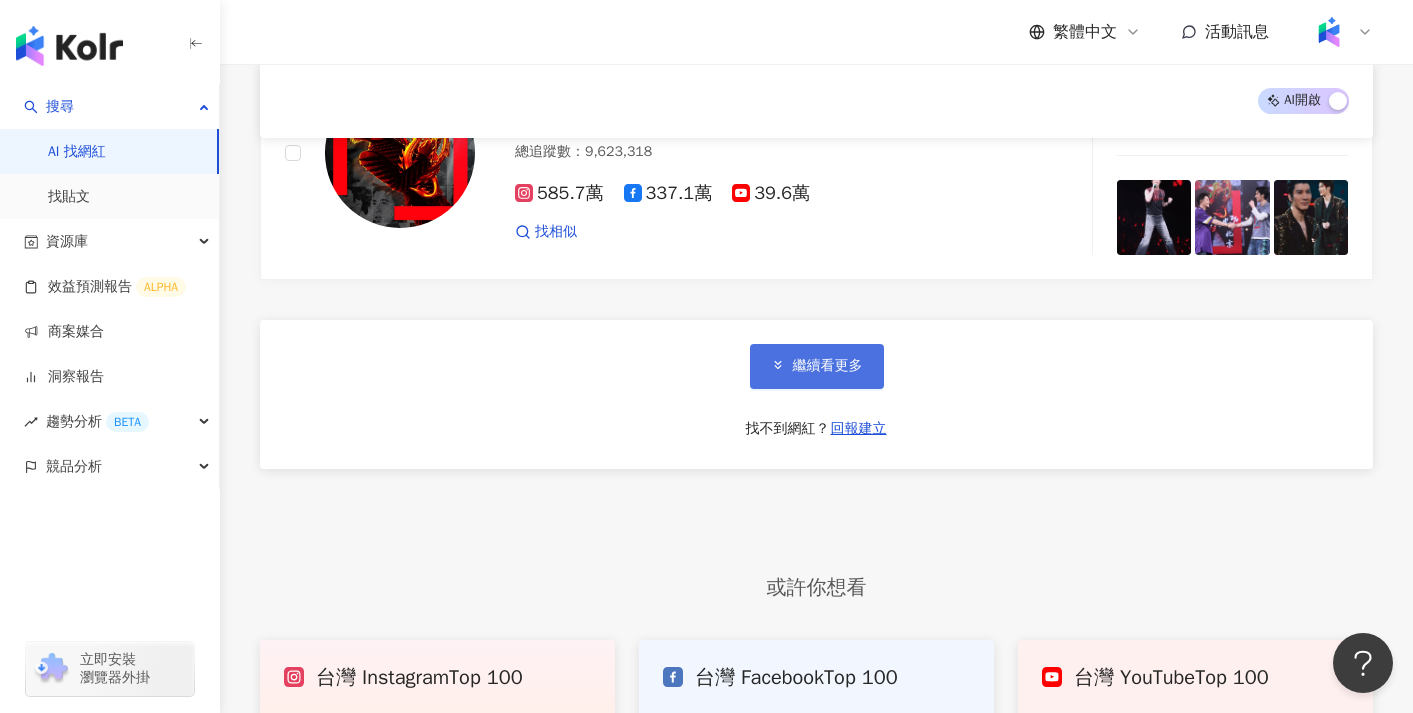 click on "繼續看更多" at bounding box center [828, 366] 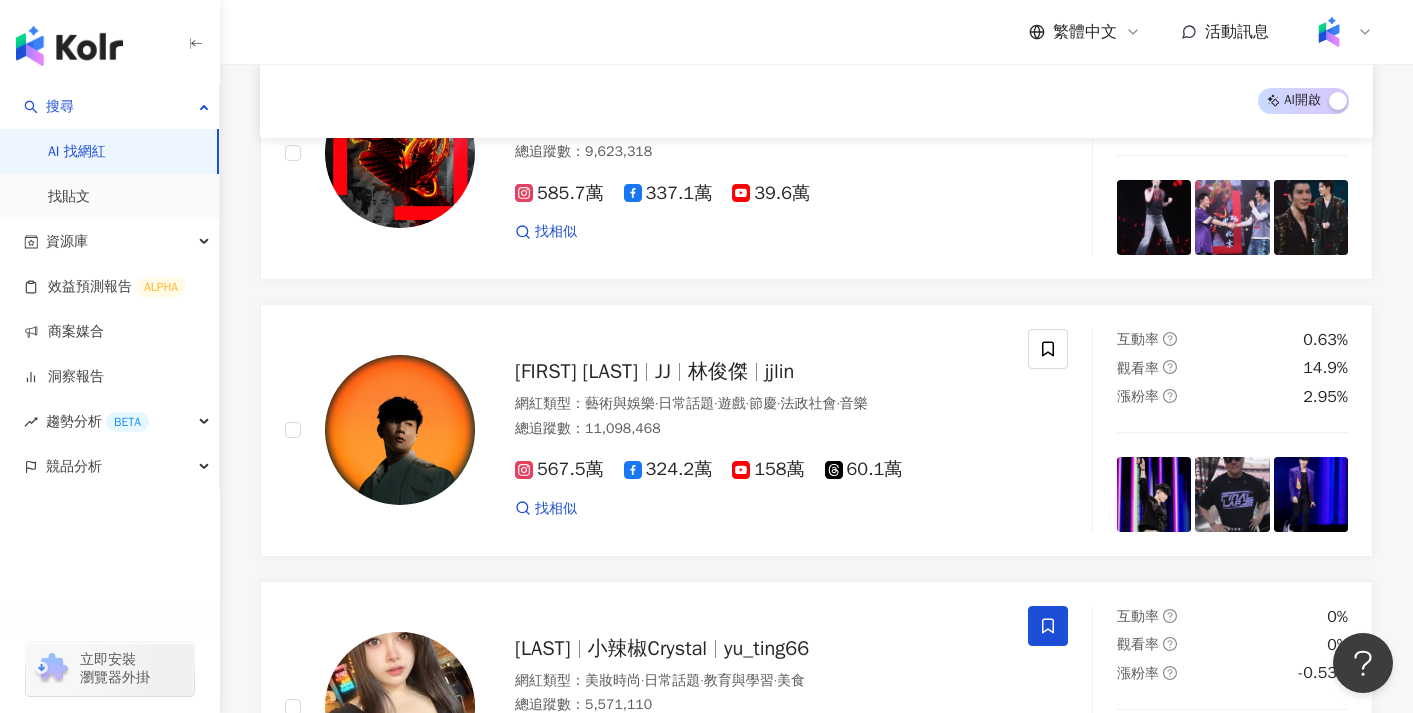 click at bounding box center (69, 46) 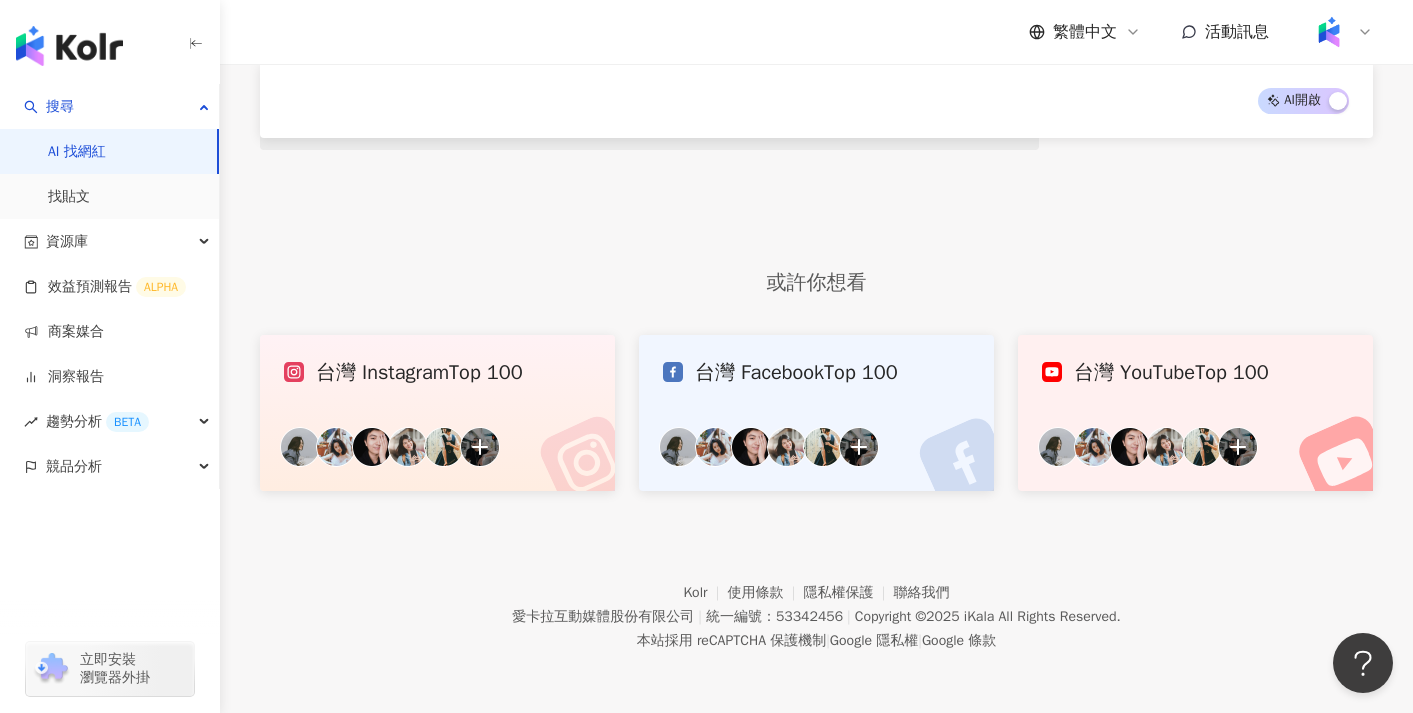 scroll, scrollTop: 0, scrollLeft: 0, axis: both 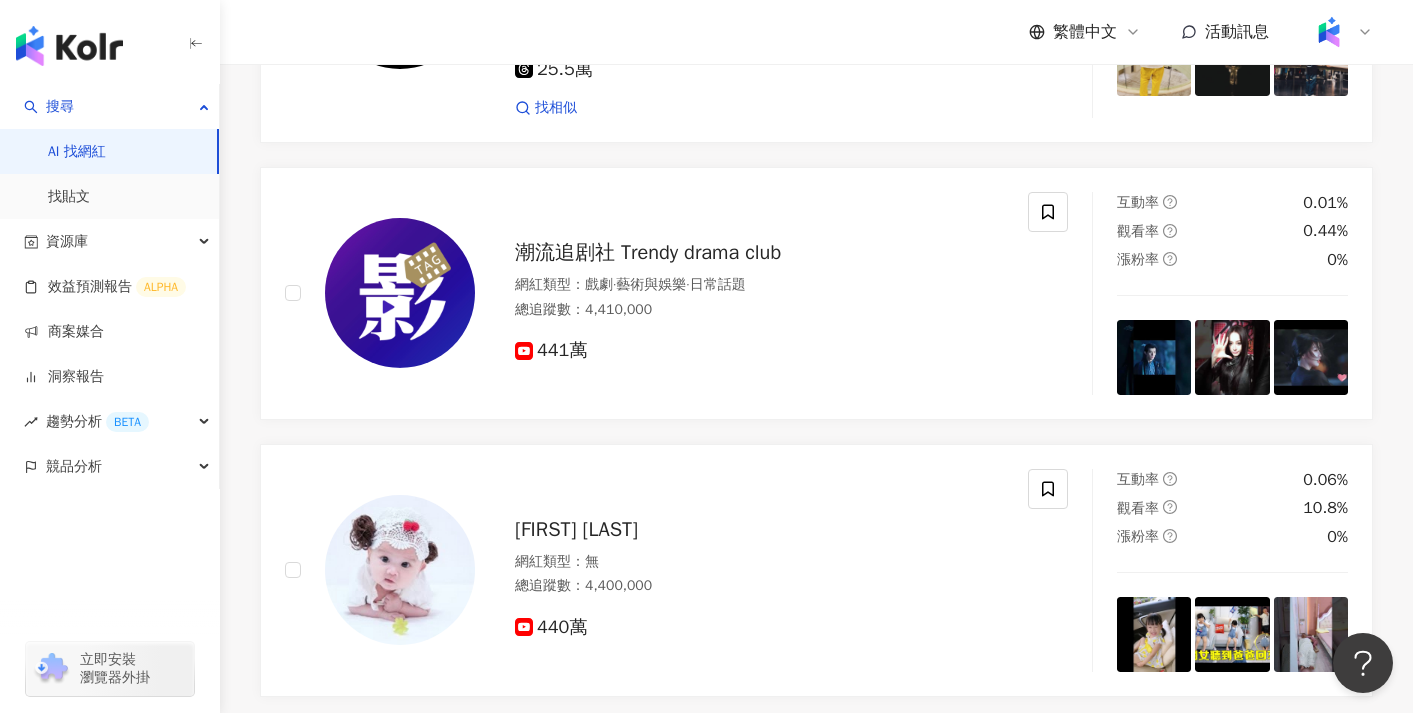 click at bounding box center [69, 46] 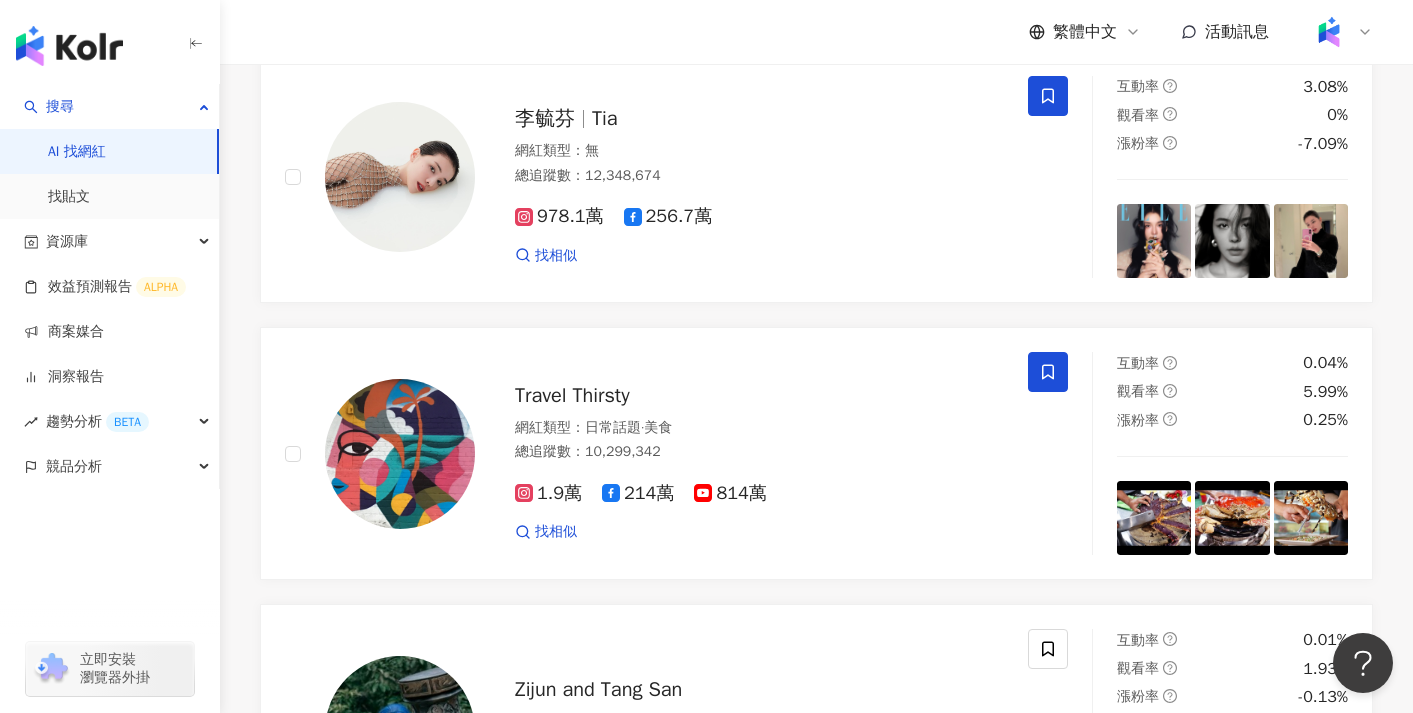 scroll, scrollTop: 1571, scrollLeft: 0, axis: vertical 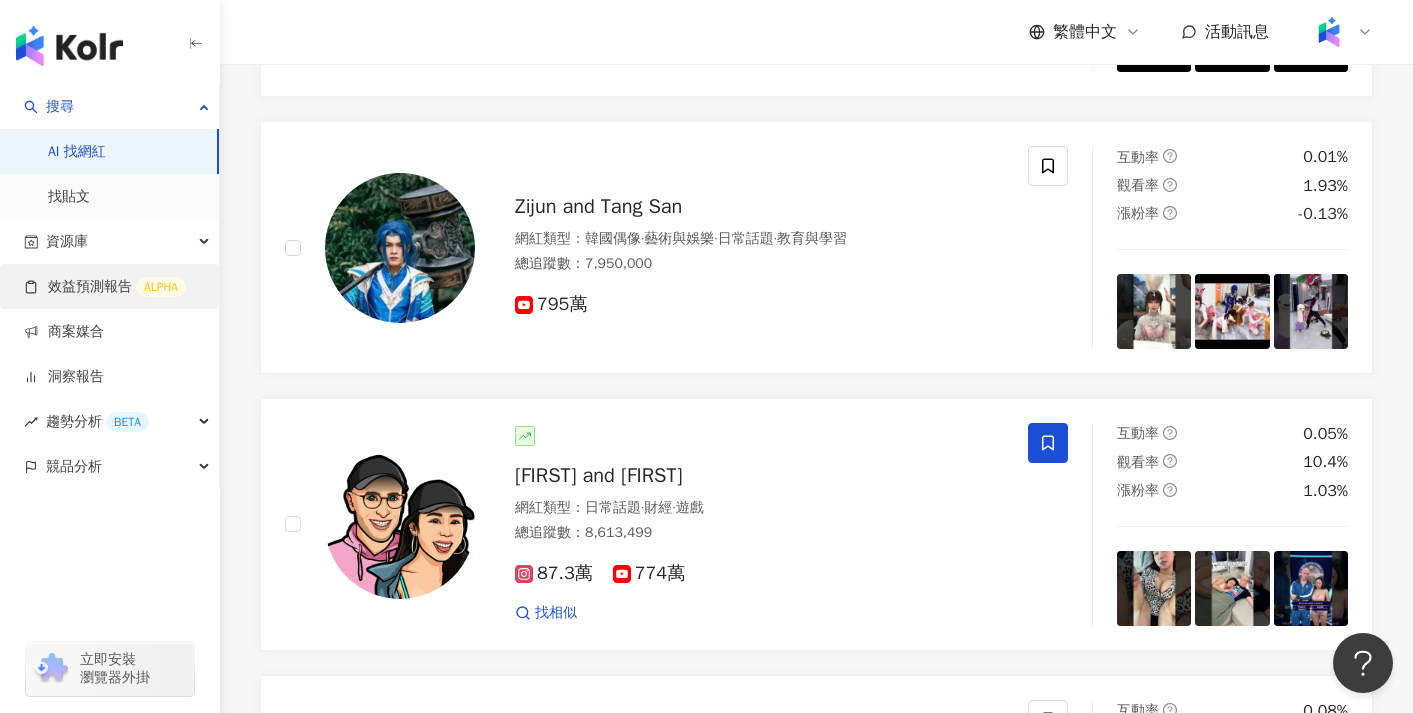 click on "效益預測報告 ALPHA" at bounding box center (105, 287) 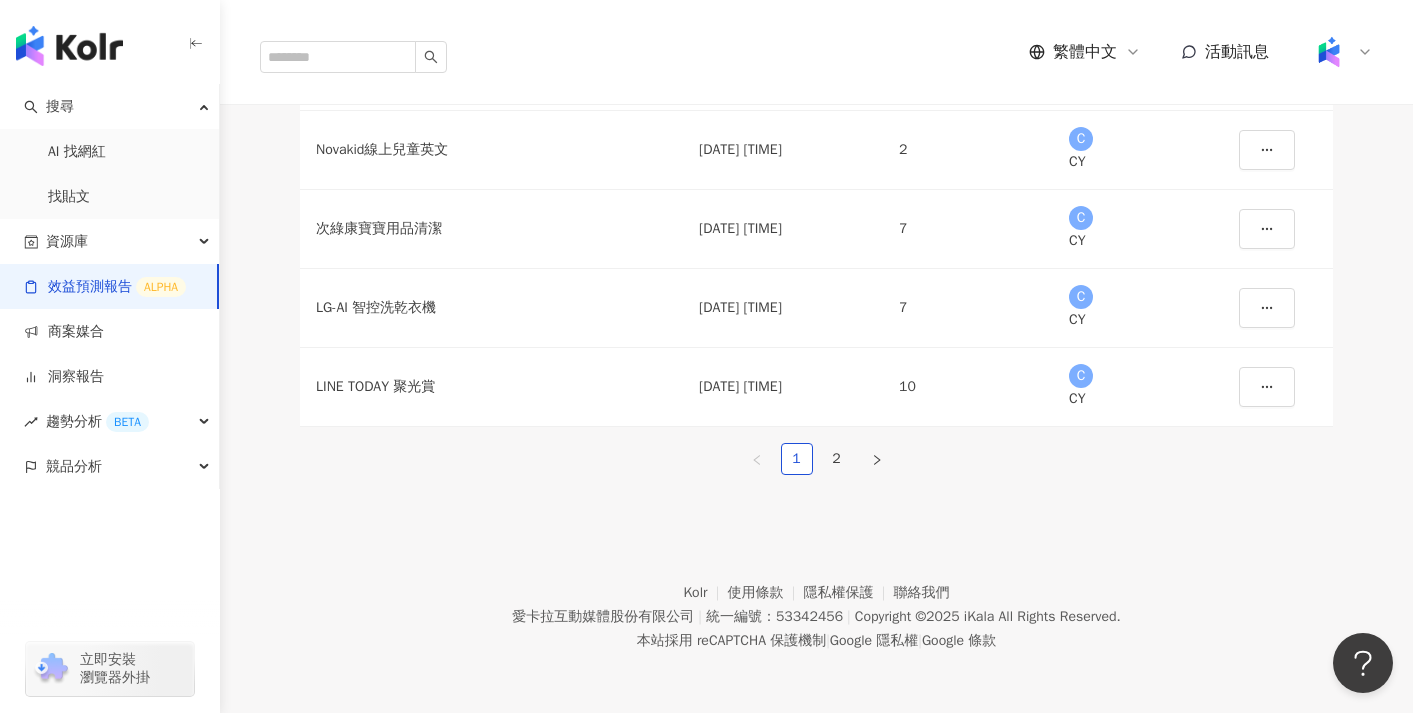 scroll, scrollTop: 660, scrollLeft: 0, axis: vertical 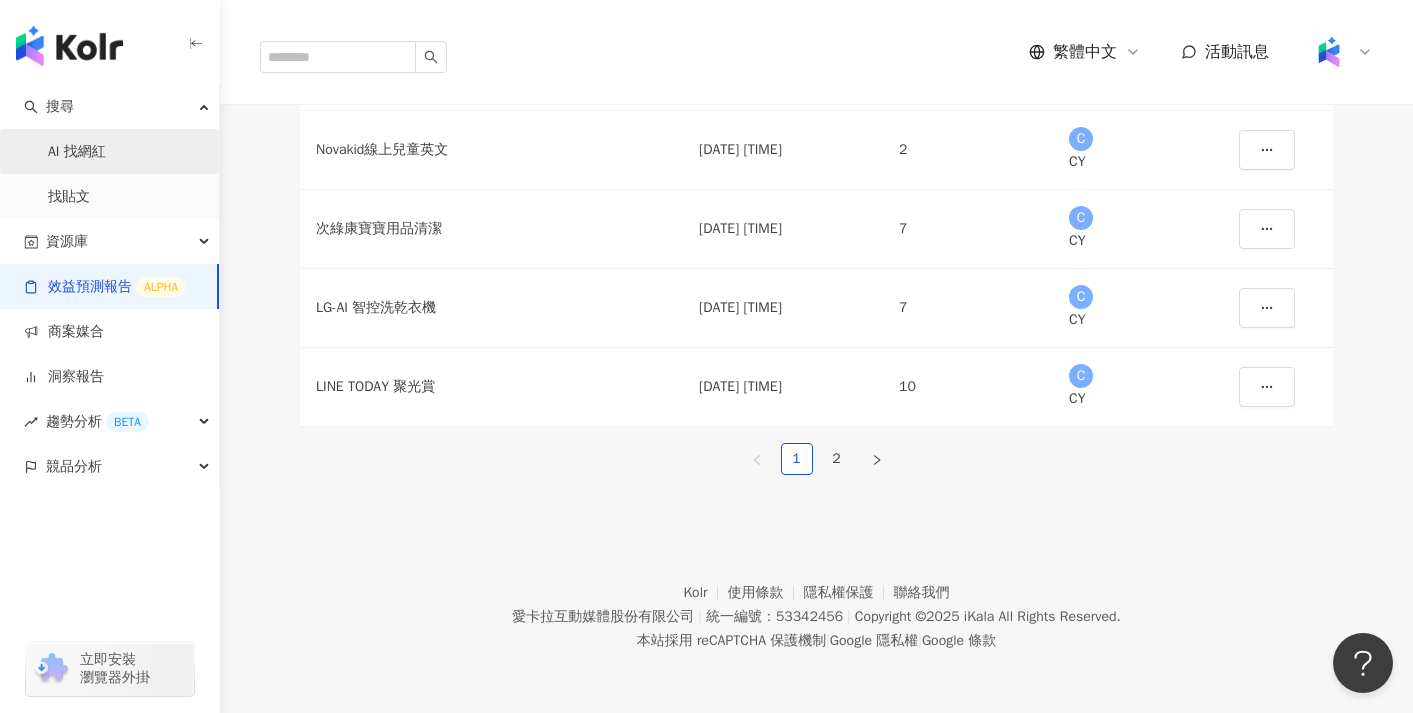 click on "AI 找網紅" at bounding box center [77, 152] 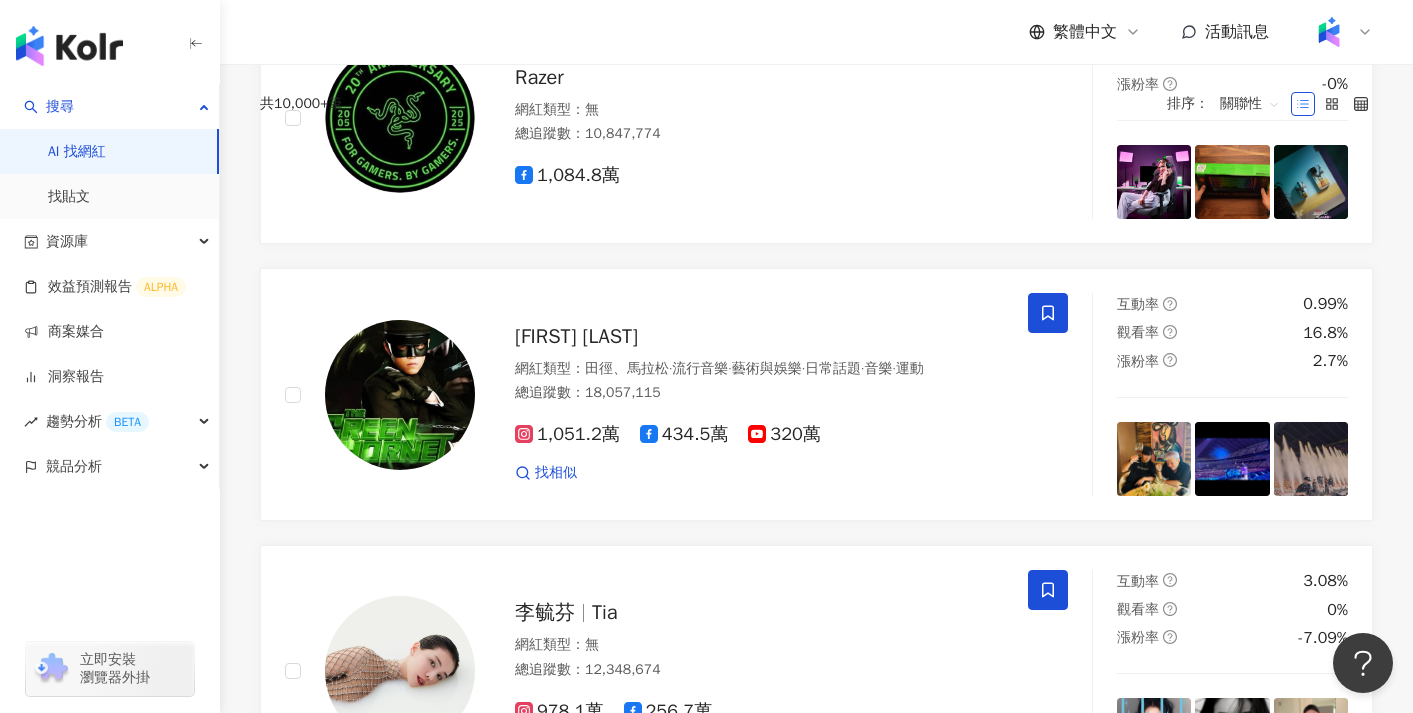 scroll, scrollTop: 0, scrollLeft: 0, axis: both 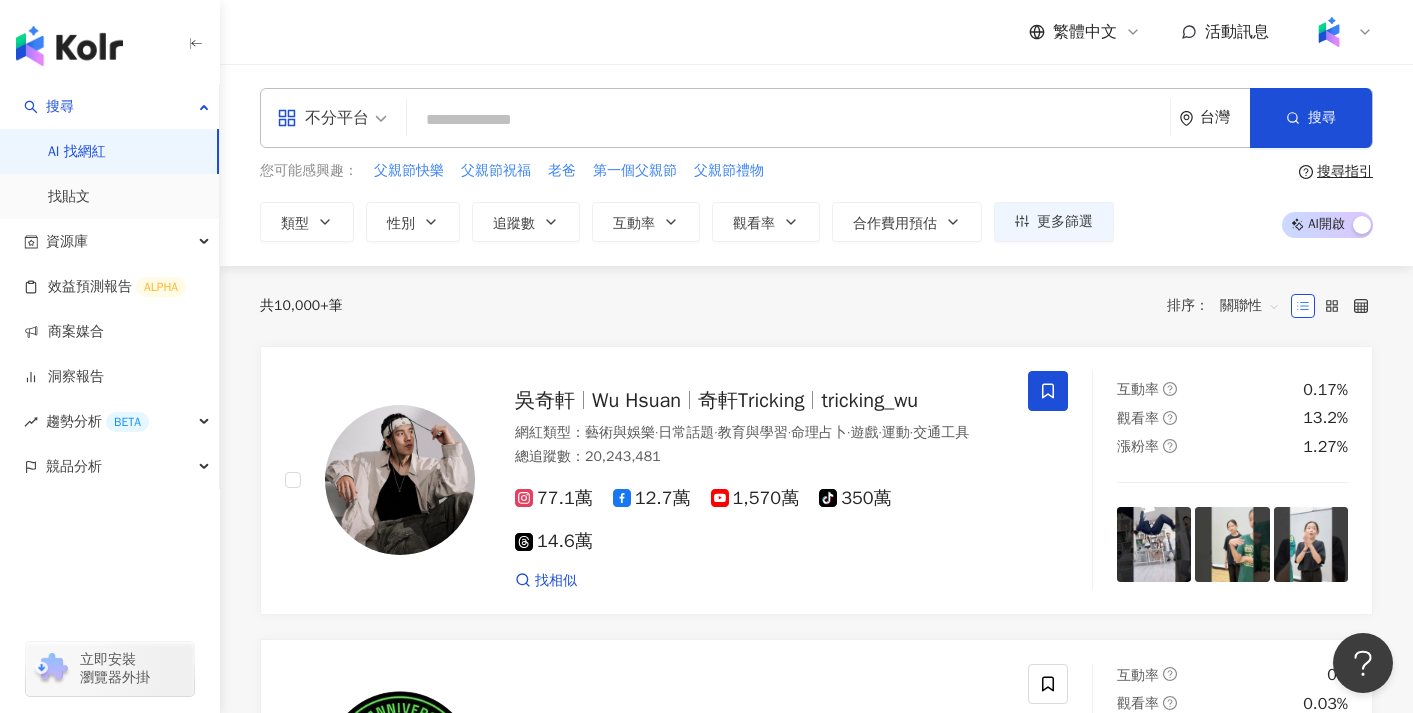 click on "共  10,000+  筆" at bounding box center (301, 306) 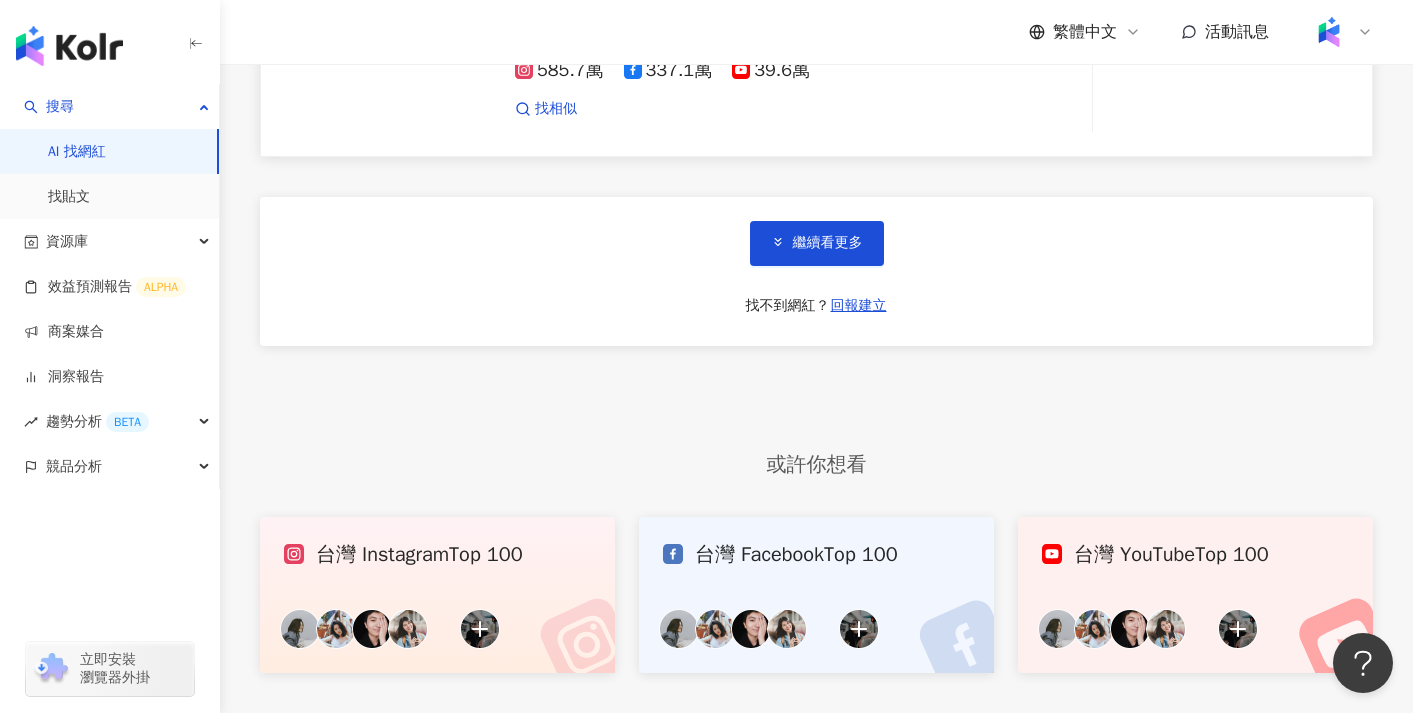 scroll, scrollTop: 3365, scrollLeft: 0, axis: vertical 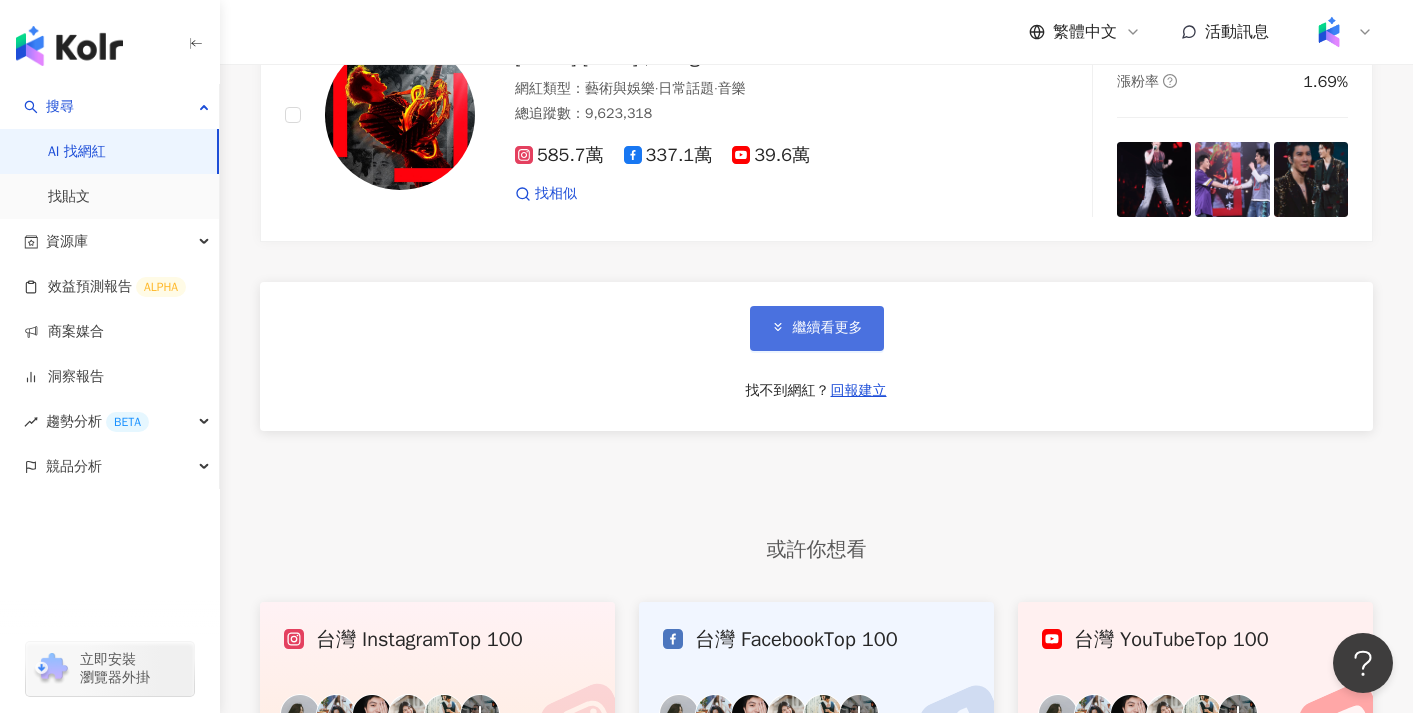 click on "繼續看更多" at bounding box center (817, 328) 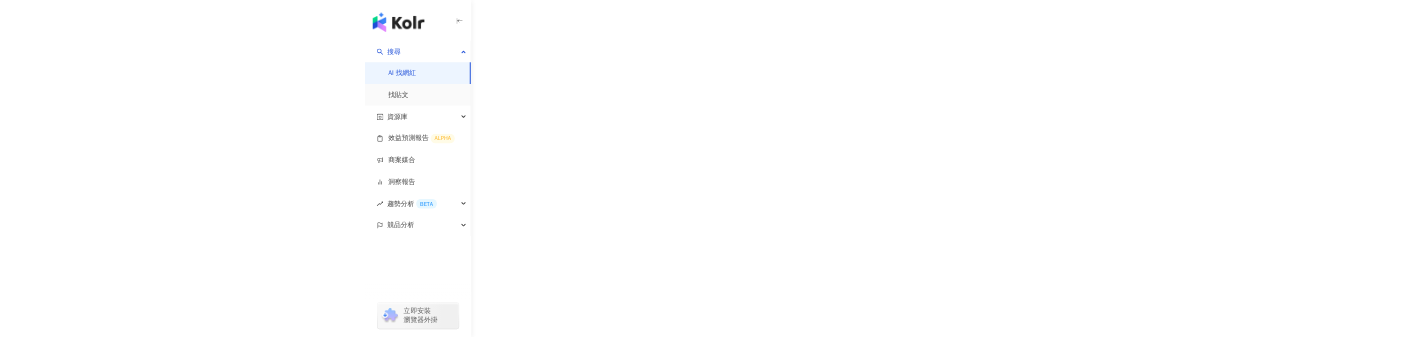 scroll, scrollTop: 0, scrollLeft: 0, axis: both 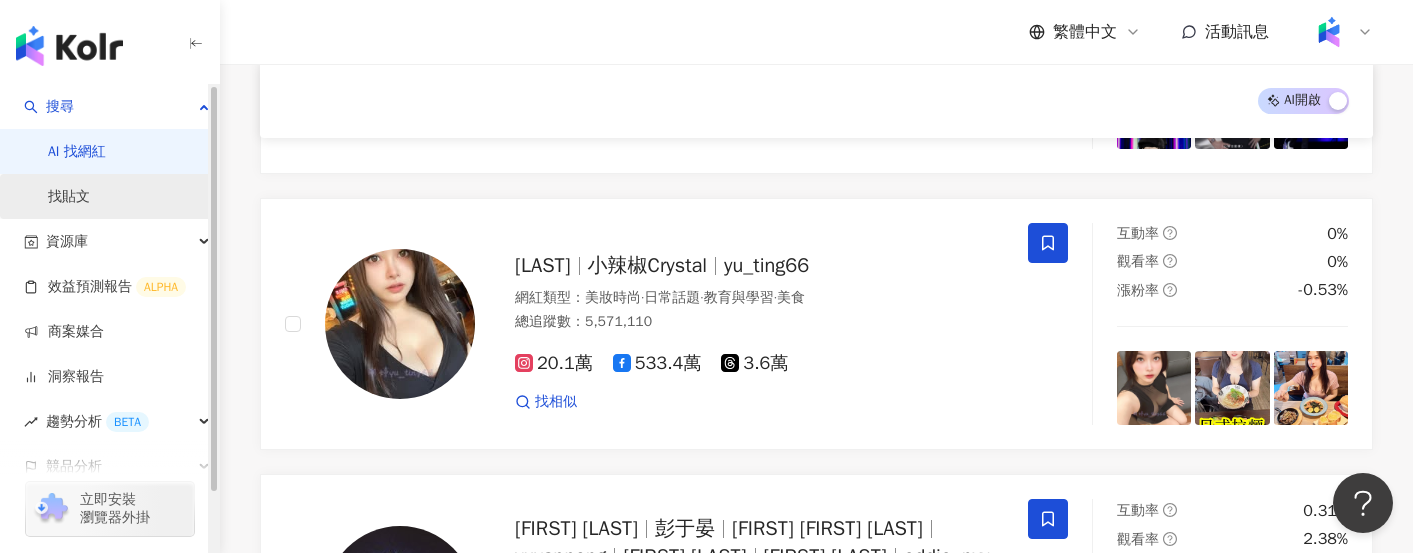 click on "找貼文" at bounding box center [69, 197] 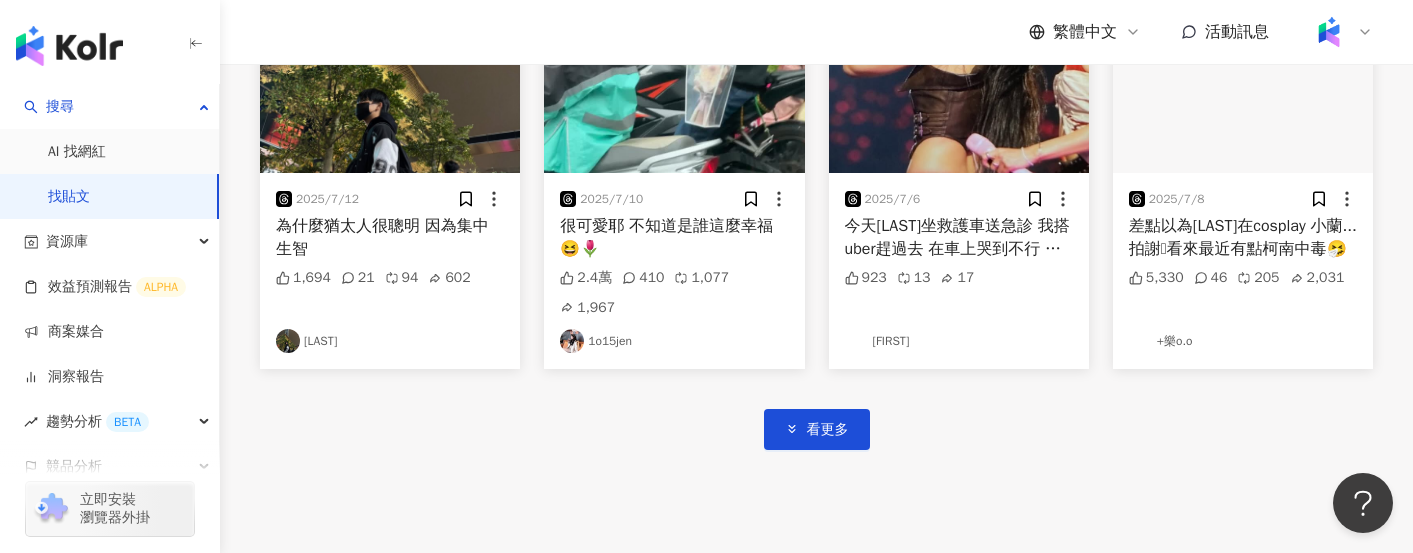 scroll, scrollTop: 1129, scrollLeft: 0, axis: vertical 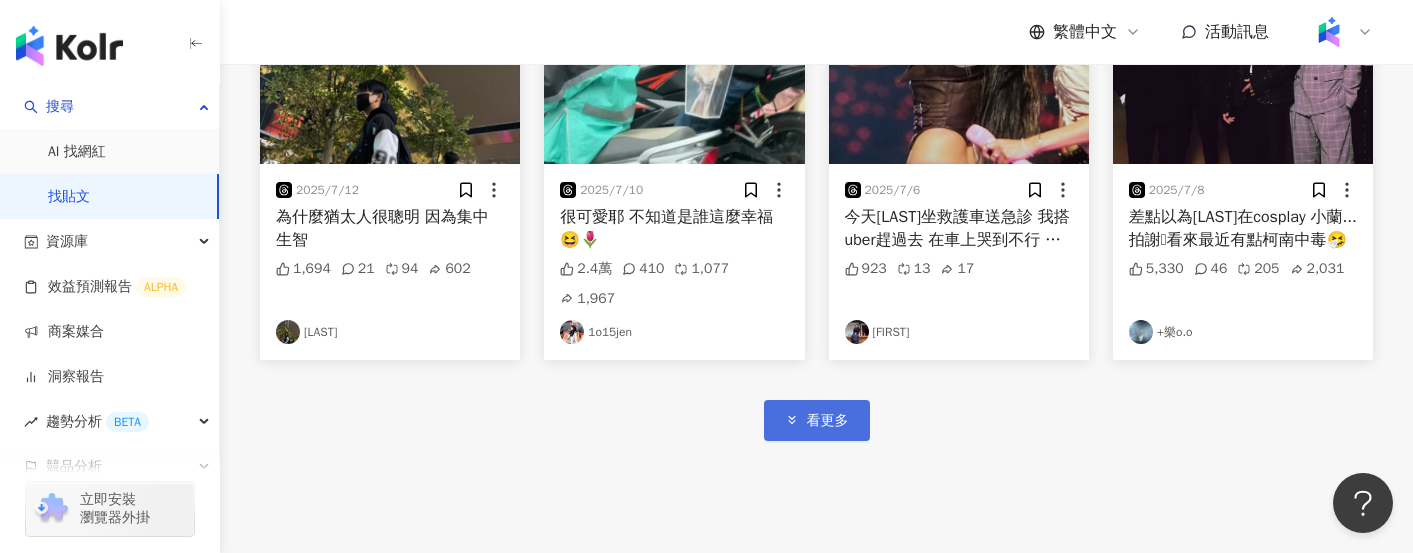 click 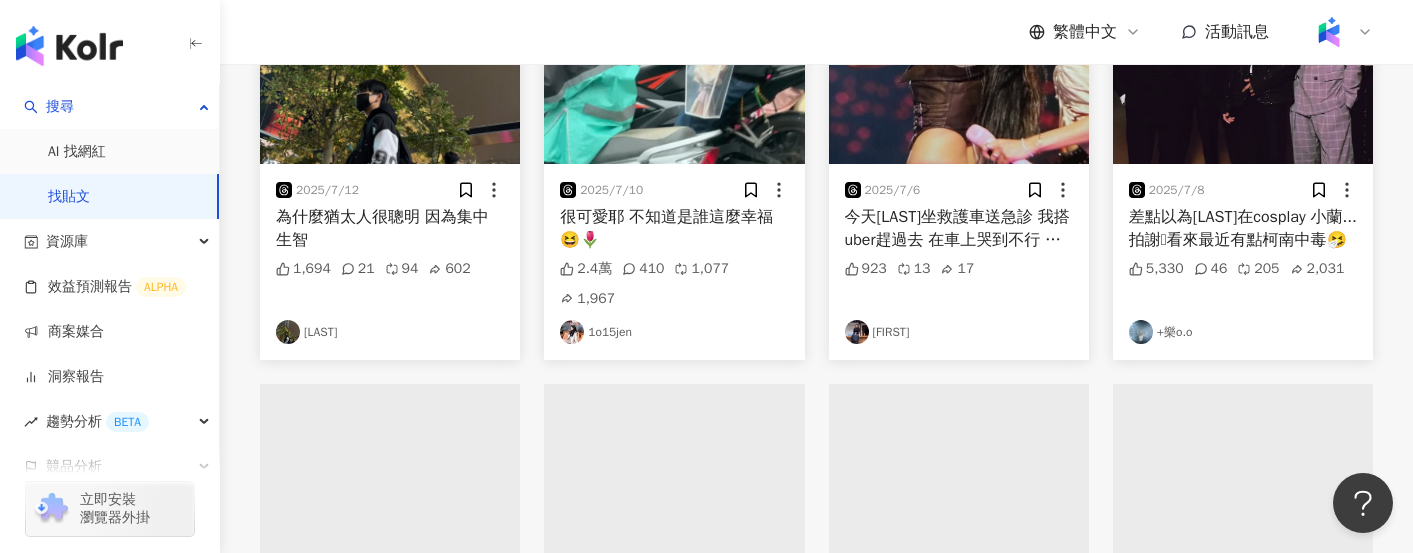 scroll, scrollTop: 955, scrollLeft: 0, axis: vertical 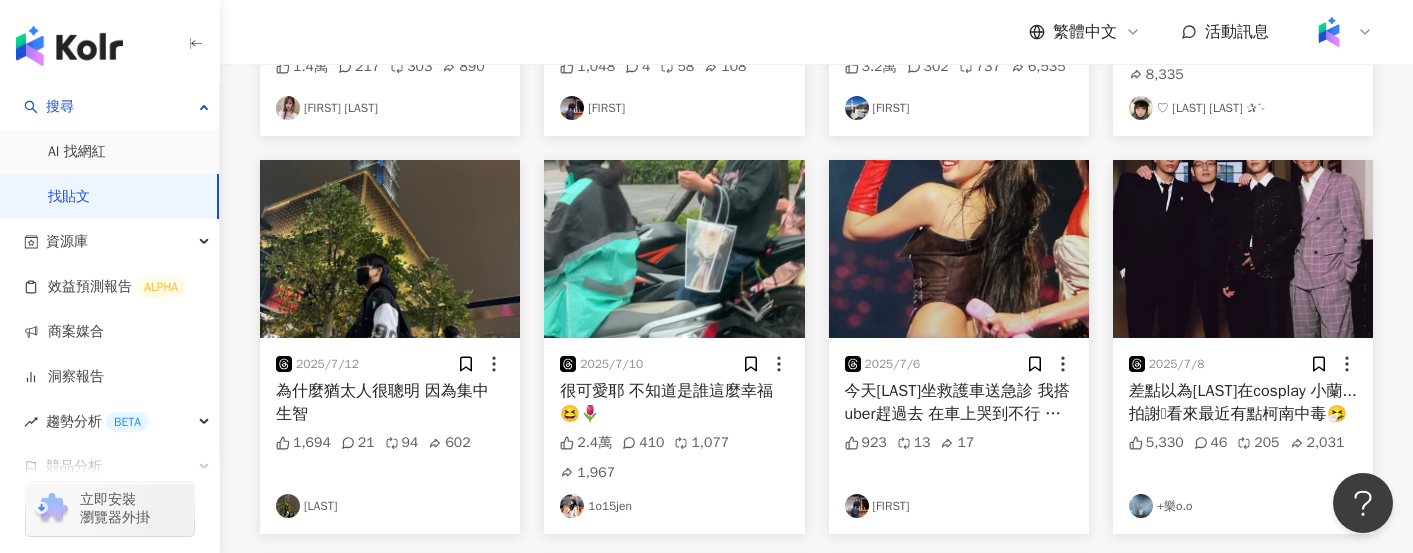 click at bounding box center (959, 249) 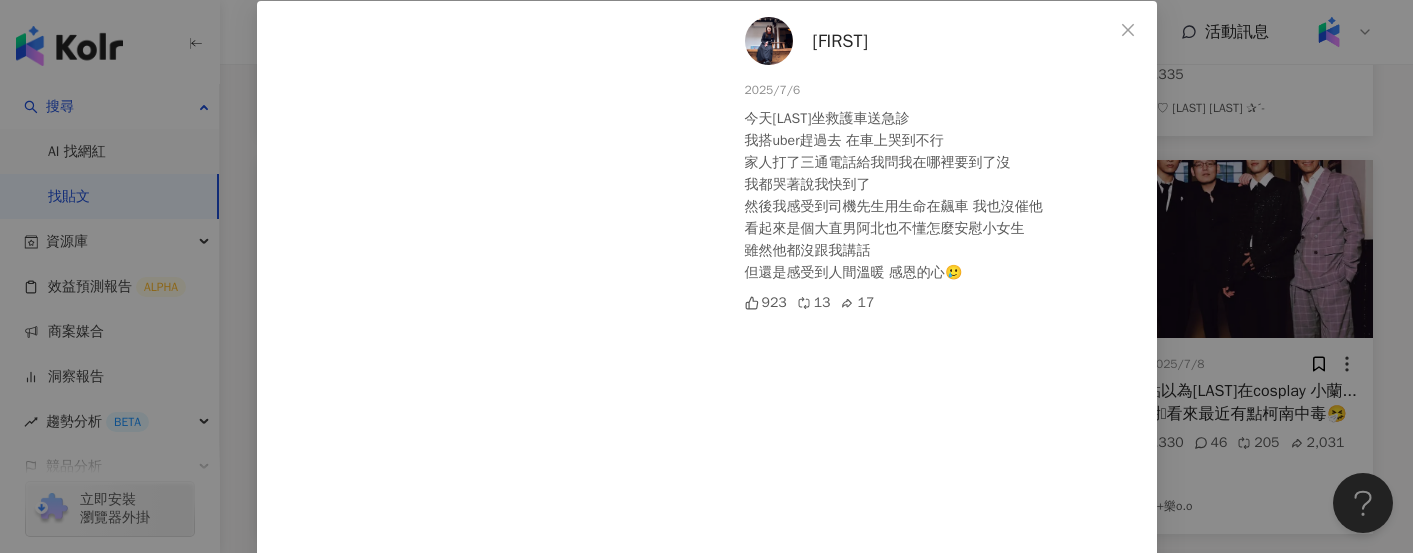 scroll, scrollTop: 182, scrollLeft: 0, axis: vertical 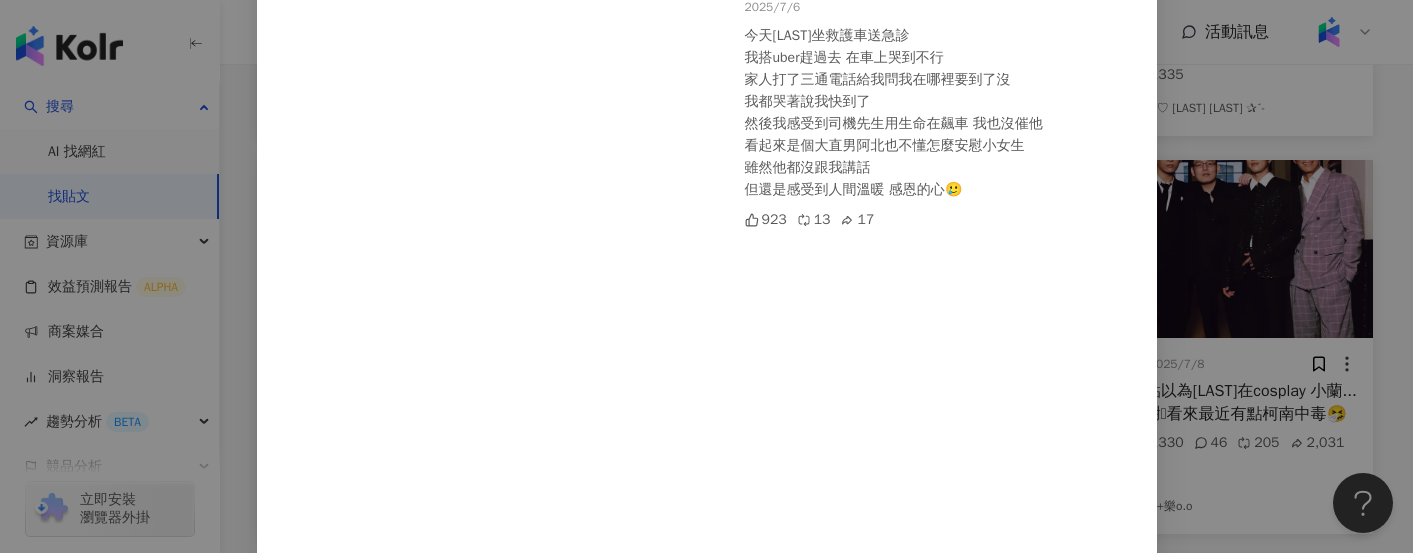 click on "[FIRST] 2025/7/6 太賣力的[LAST] 指甲又掉了😂
[LAST] 923 13 17 查看原始貼文" at bounding box center (706, 276) 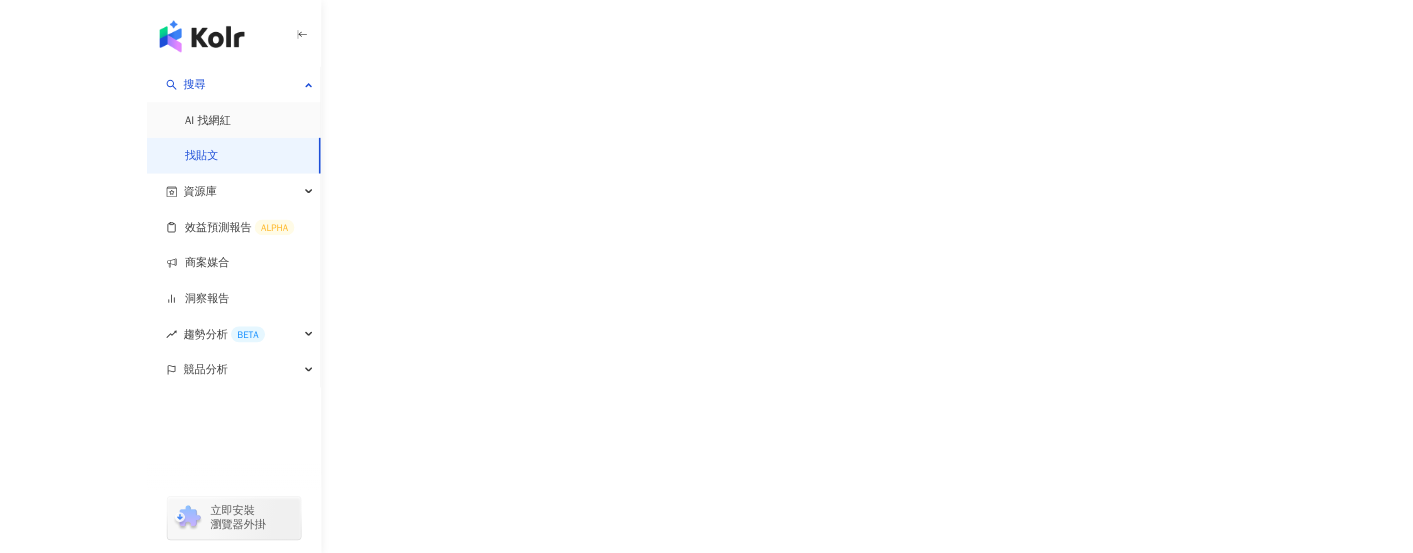 scroll, scrollTop: 0, scrollLeft: 0, axis: both 